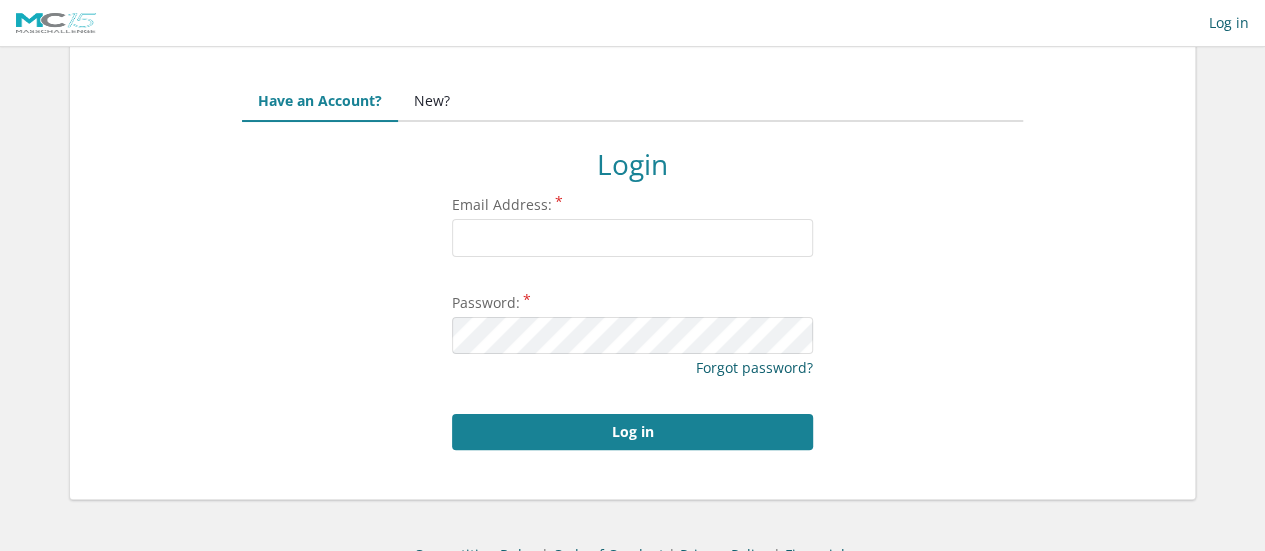 scroll, scrollTop: 0, scrollLeft: 0, axis: both 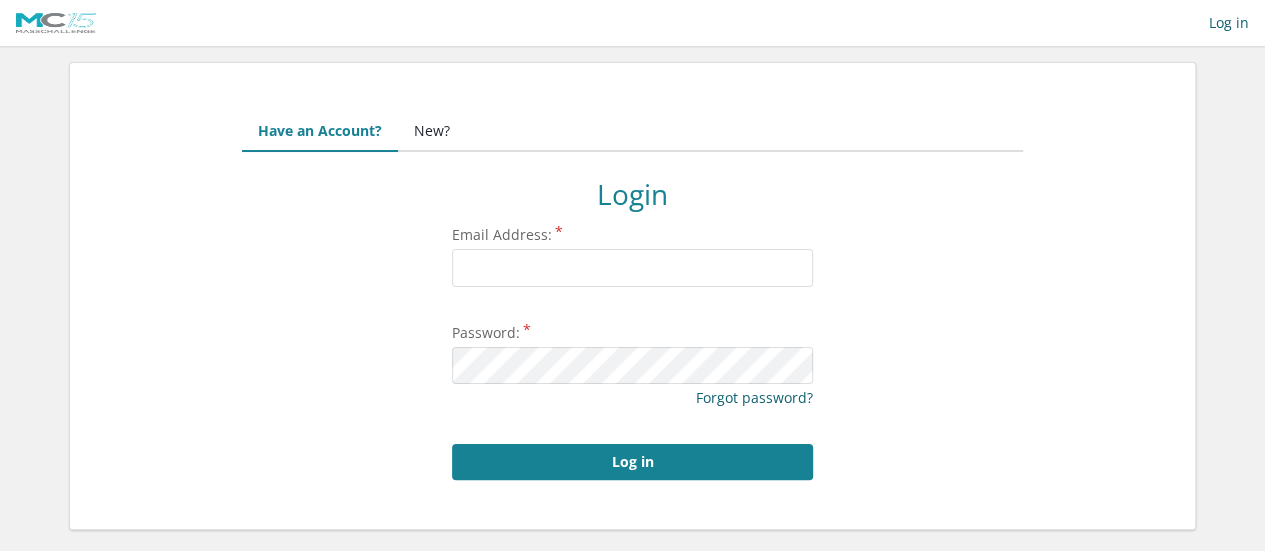 click on "New?" at bounding box center (432, 132) 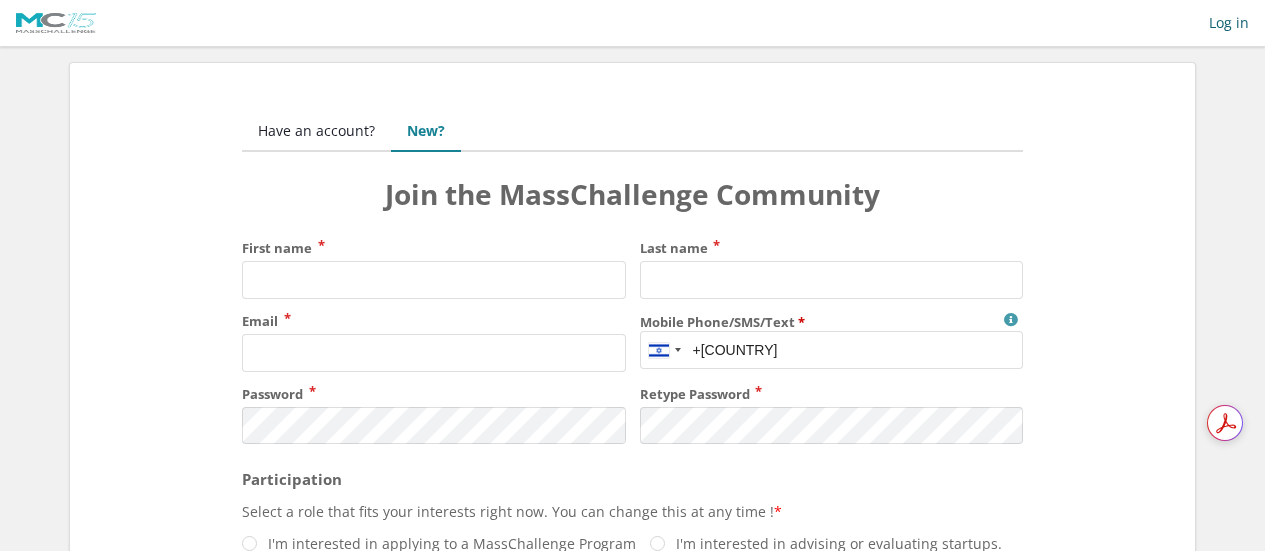 scroll, scrollTop: 0, scrollLeft: 0, axis: both 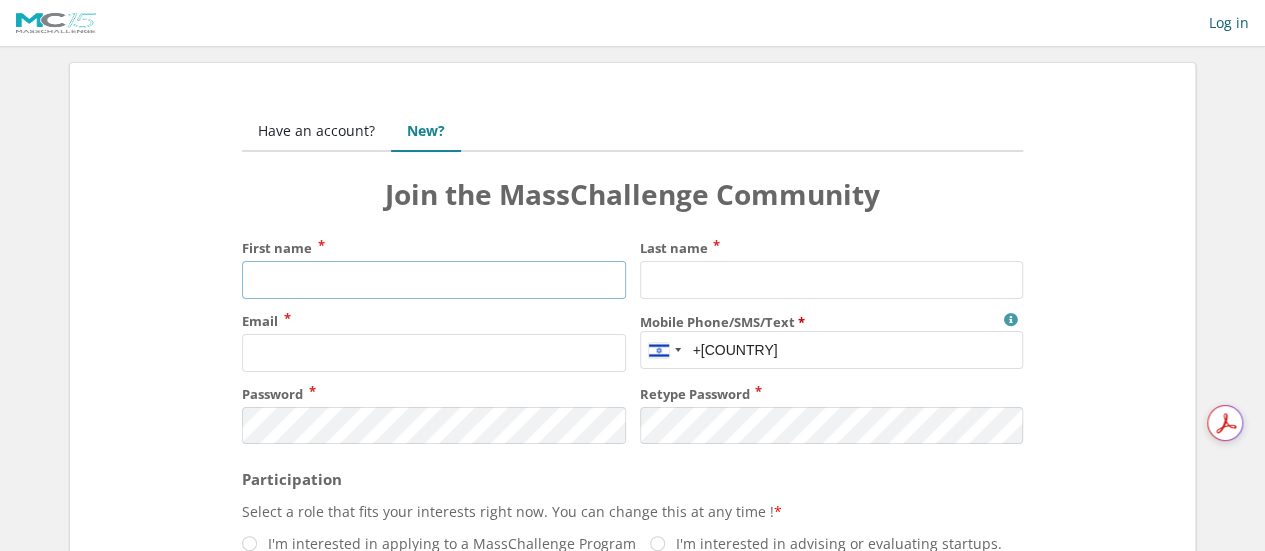 click on "First name" at bounding box center [433, 280] 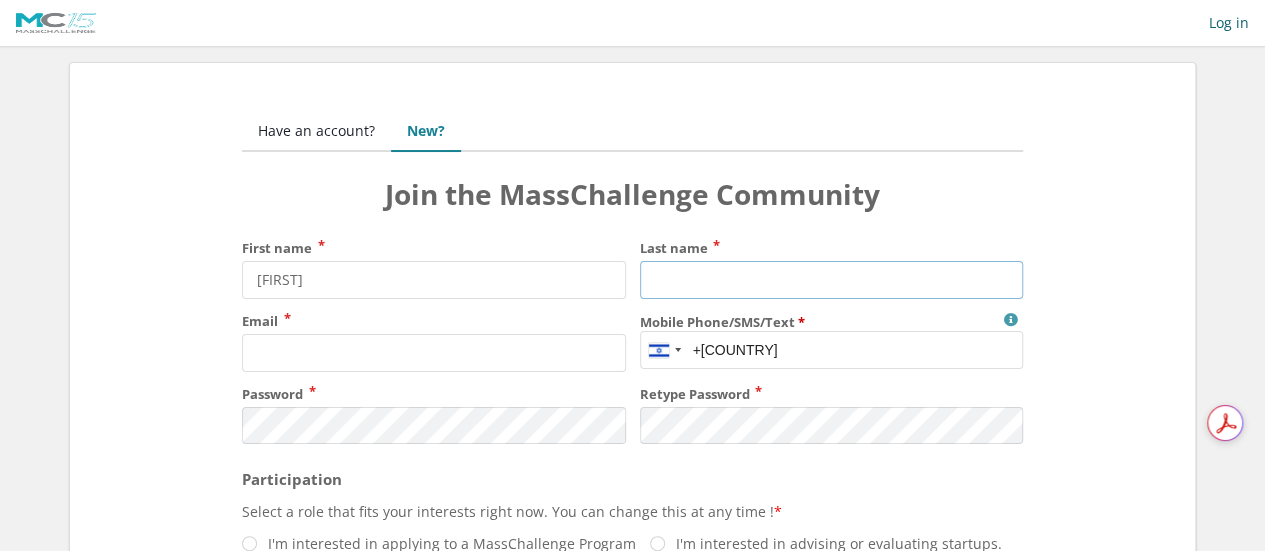 type on "[LAST]" 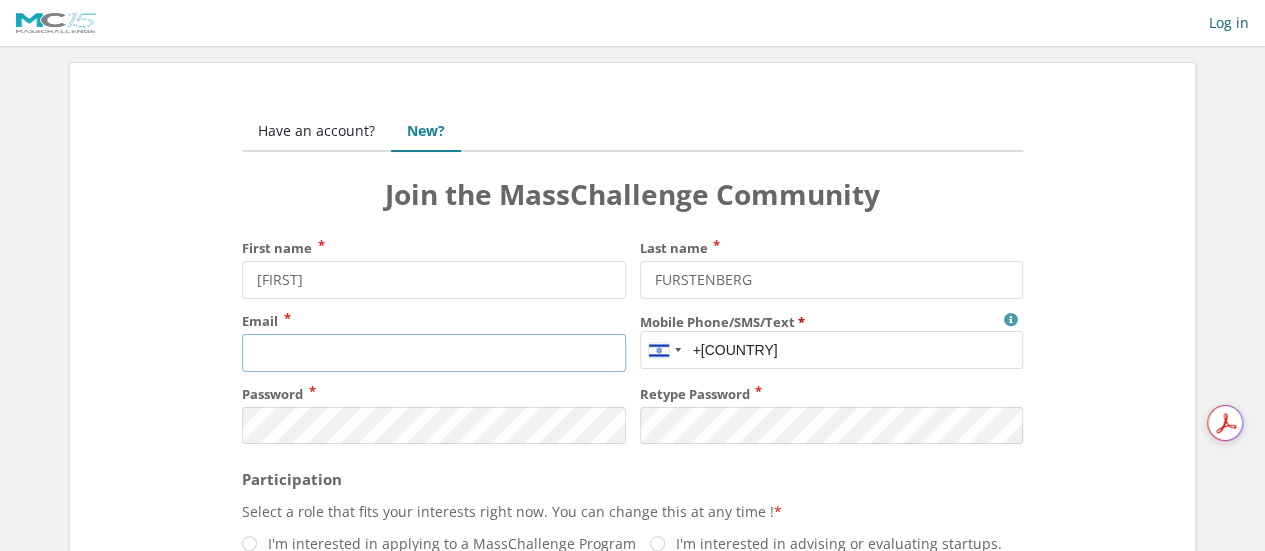 type on "[FIRST].[LAST]@[DOMAIN]" 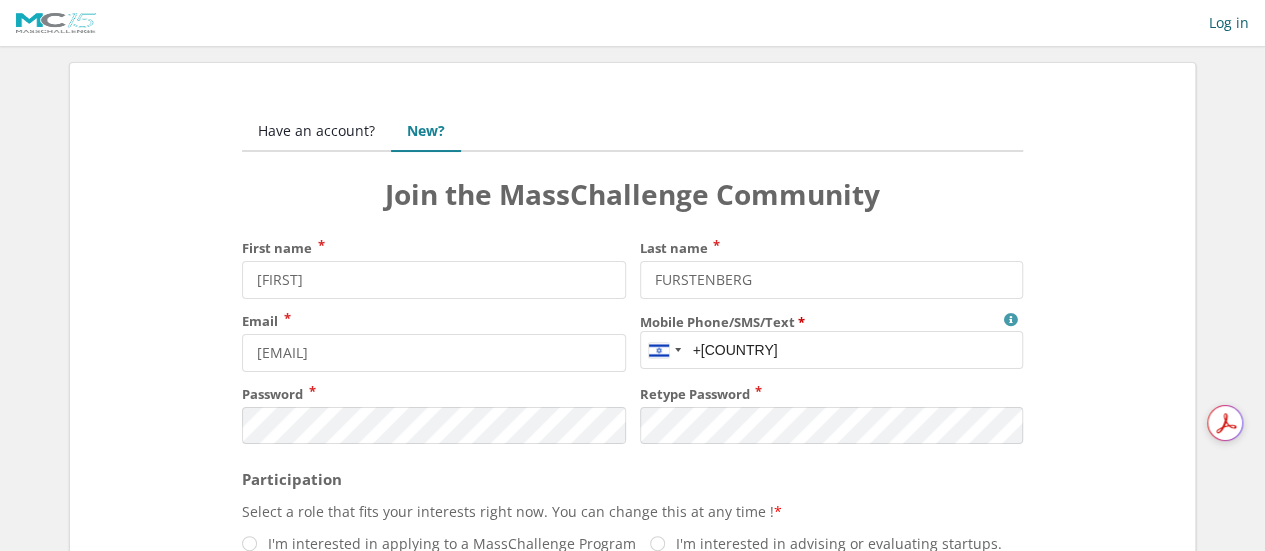 type on "0544325299" 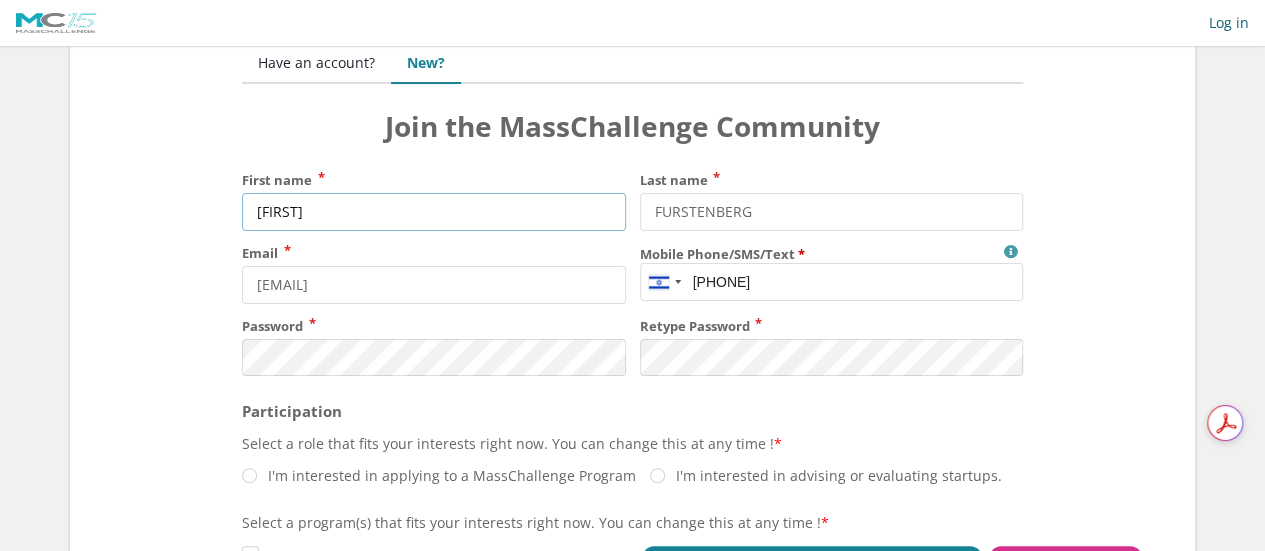 scroll, scrollTop: 100, scrollLeft: 0, axis: vertical 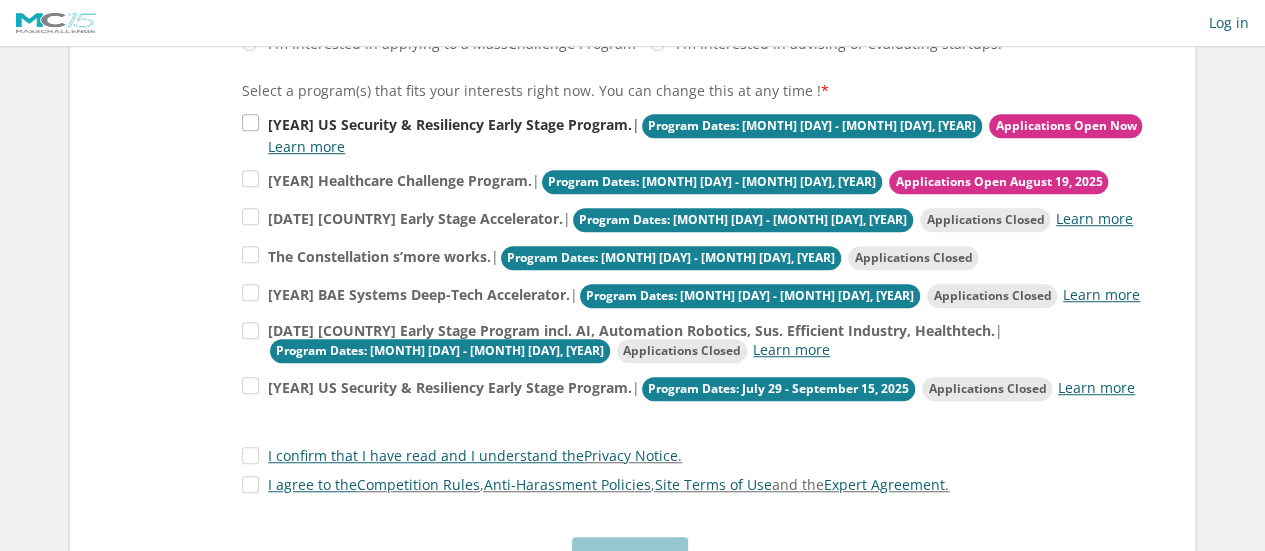 click on "2025 US Security & Resiliency Early Stage Program.   |
Program Dates:
September 16 - November 13, 2025
Applications Open Now
Learn more" at bounding box center (697, 134) 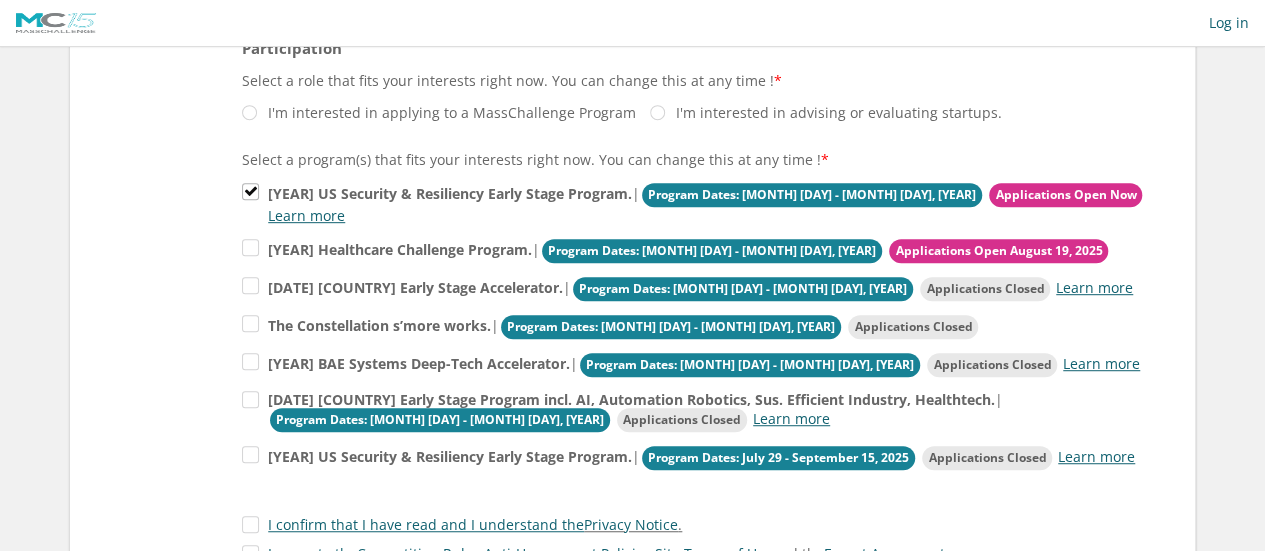 scroll, scrollTop: 400, scrollLeft: 0, axis: vertical 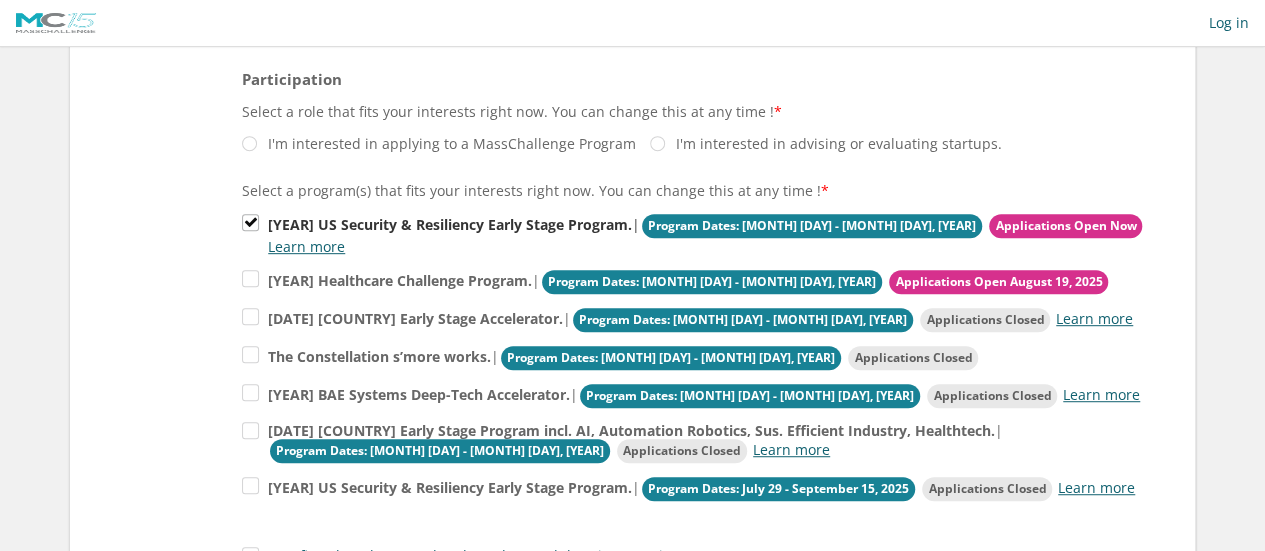click on "Applications Open Now" at bounding box center [1065, 226] 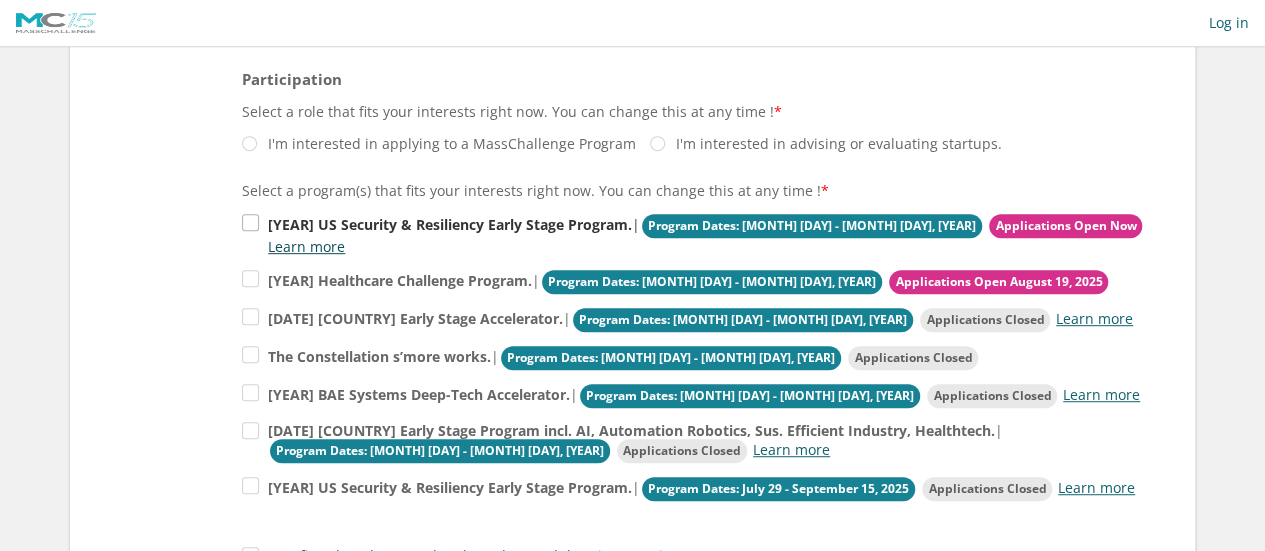 click on "Learn more" at bounding box center (306, 246) 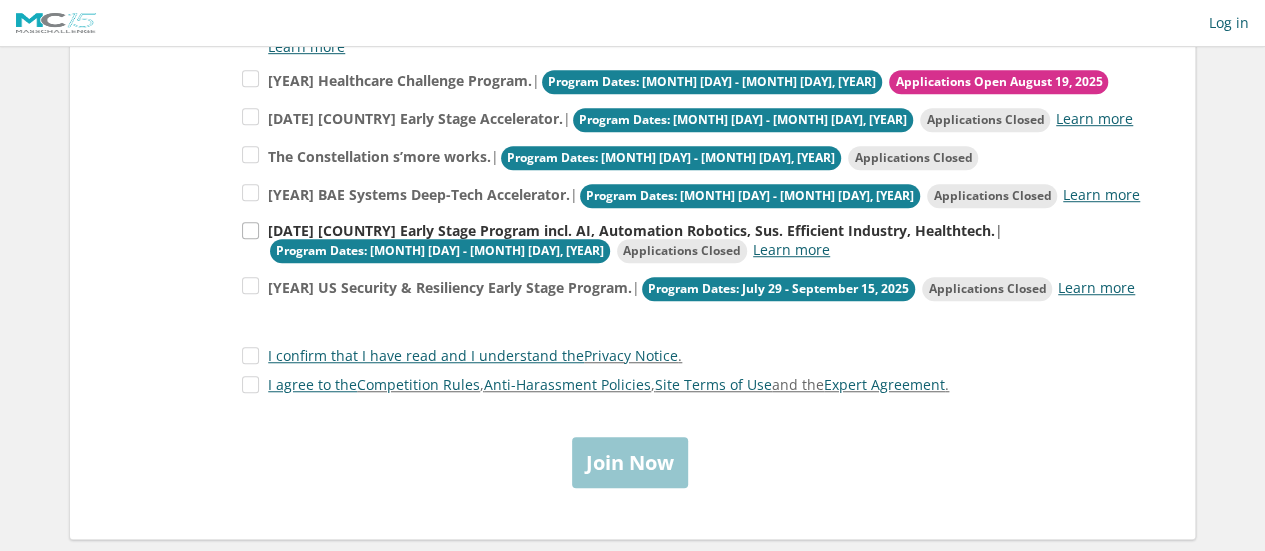 scroll, scrollTop: 696, scrollLeft: 0, axis: vertical 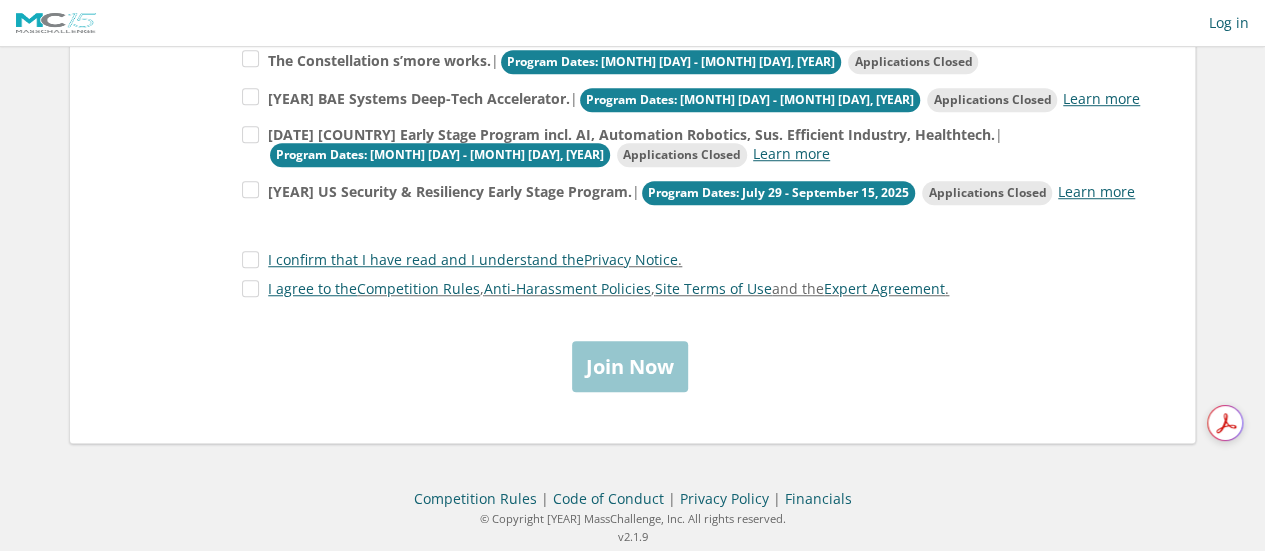 click on "Join Now" at bounding box center [632, 366] 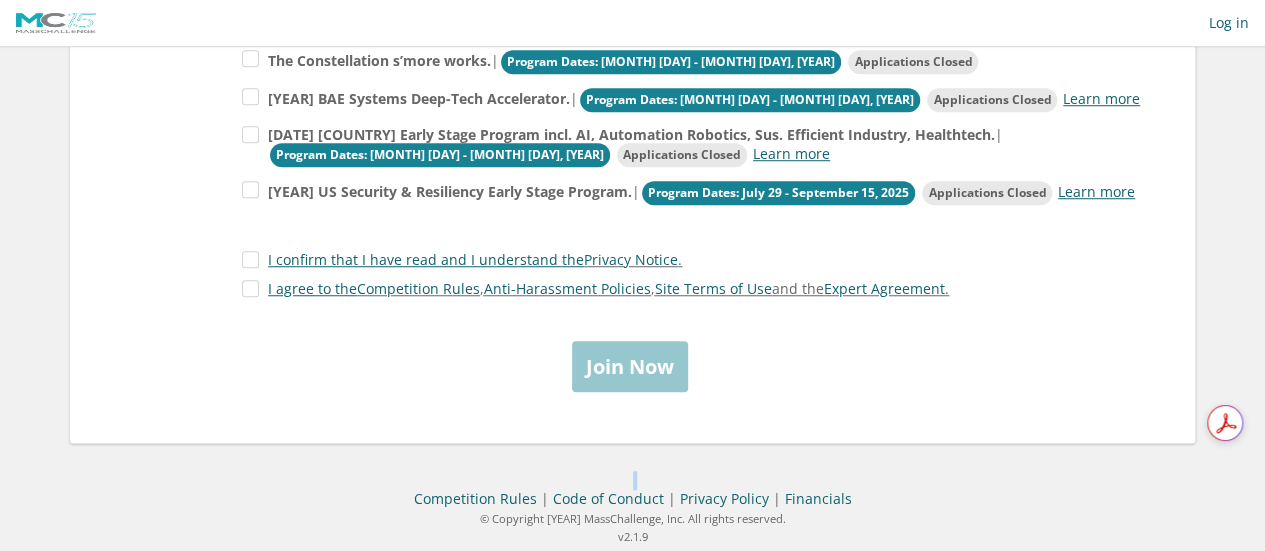 click on "Join Now" at bounding box center [632, 366] 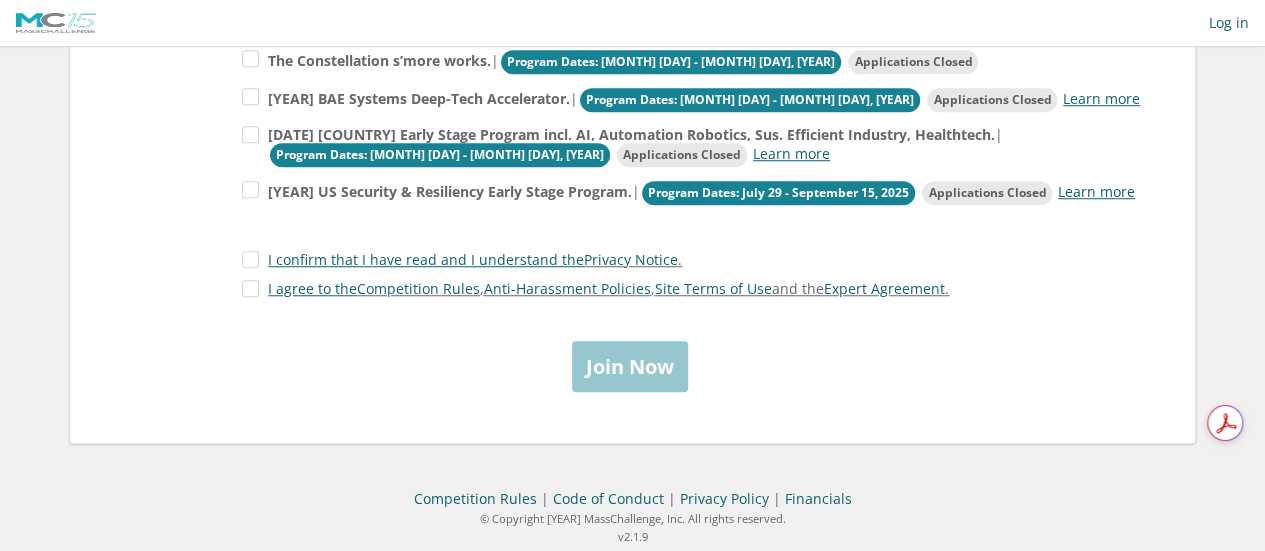 click on "Join Now" at bounding box center [632, 366] 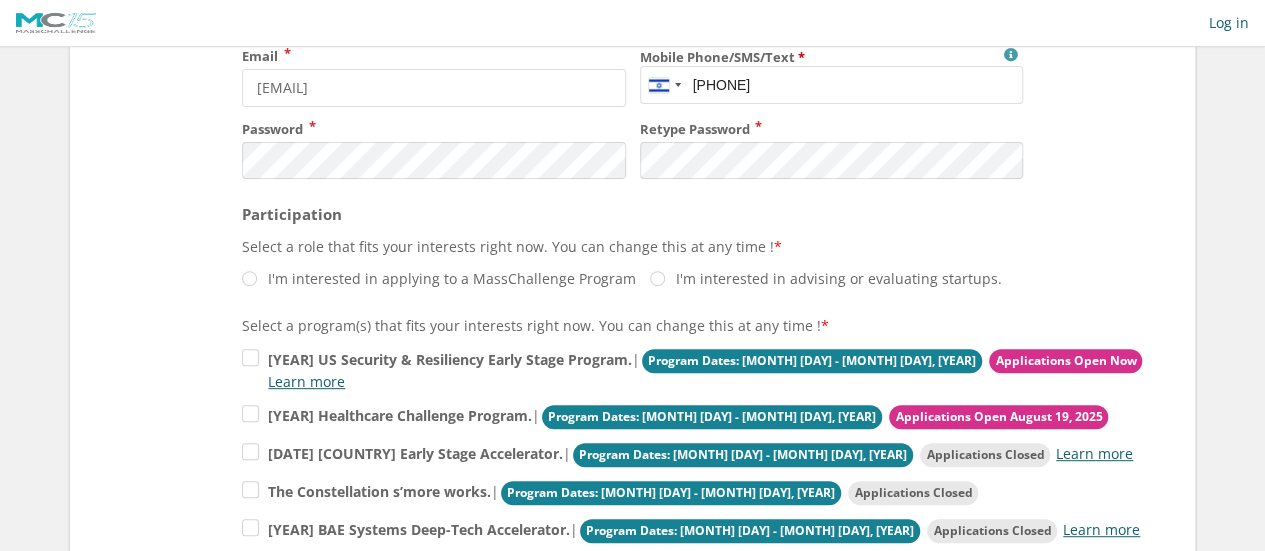 scroll, scrollTop: 296, scrollLeft: 0, axis: vertical 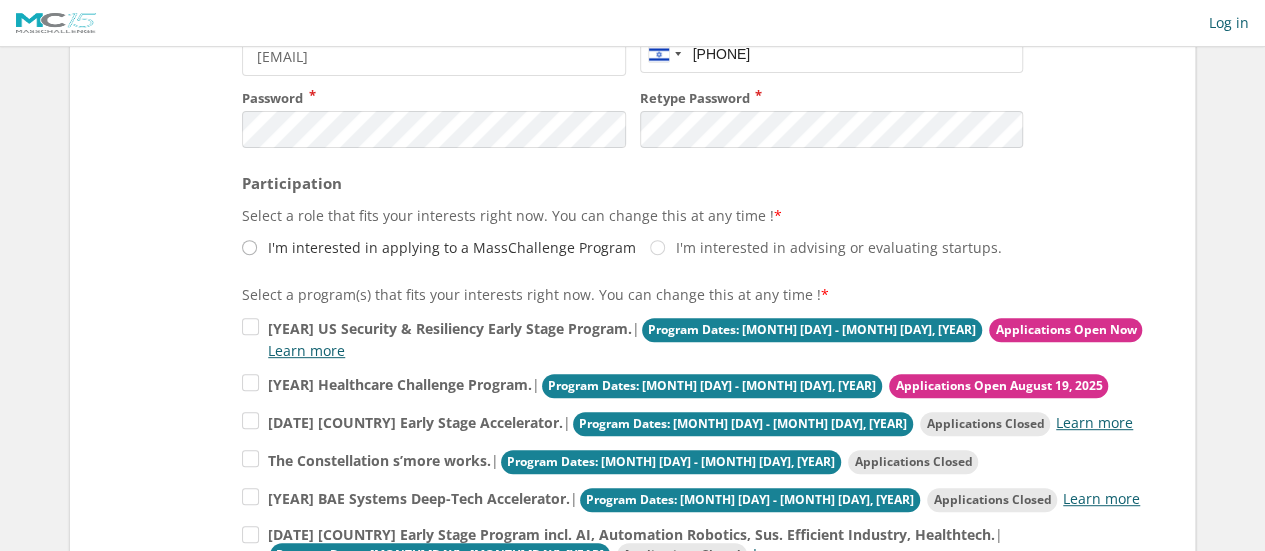 click on "I'm interested in applying to a MassChallenge
Program" at bounding box center [439, 247] 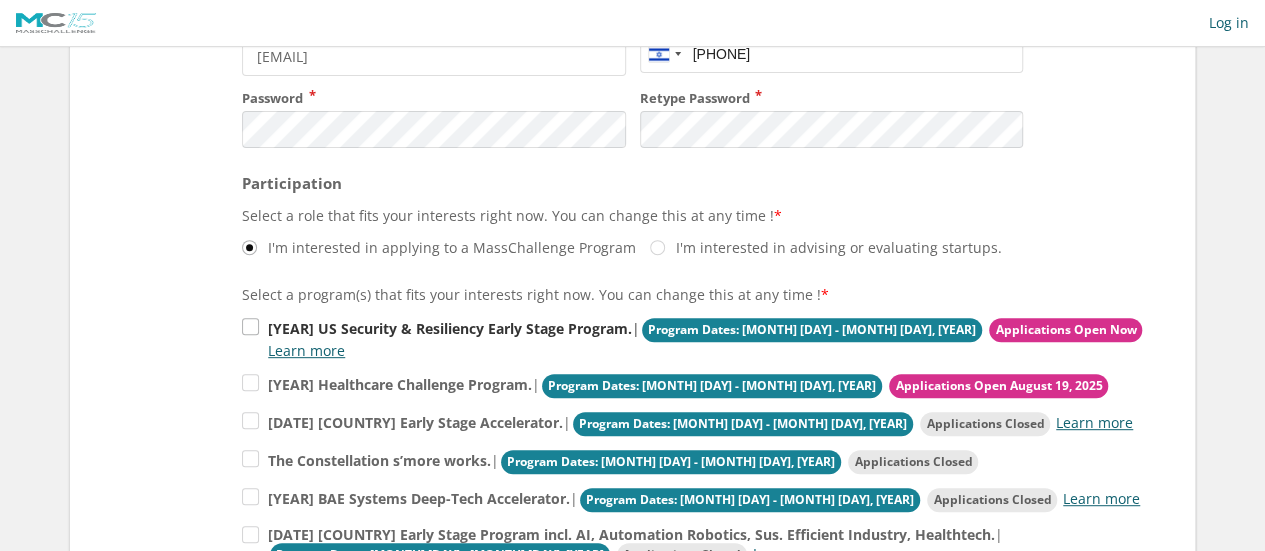 click on "2025 US Security & Resiliency Early Stage Program.   |
Program Dates:
September 16 - November 13, 2025
Applications Open Now
Learn more" at bounding box center (697, 338) 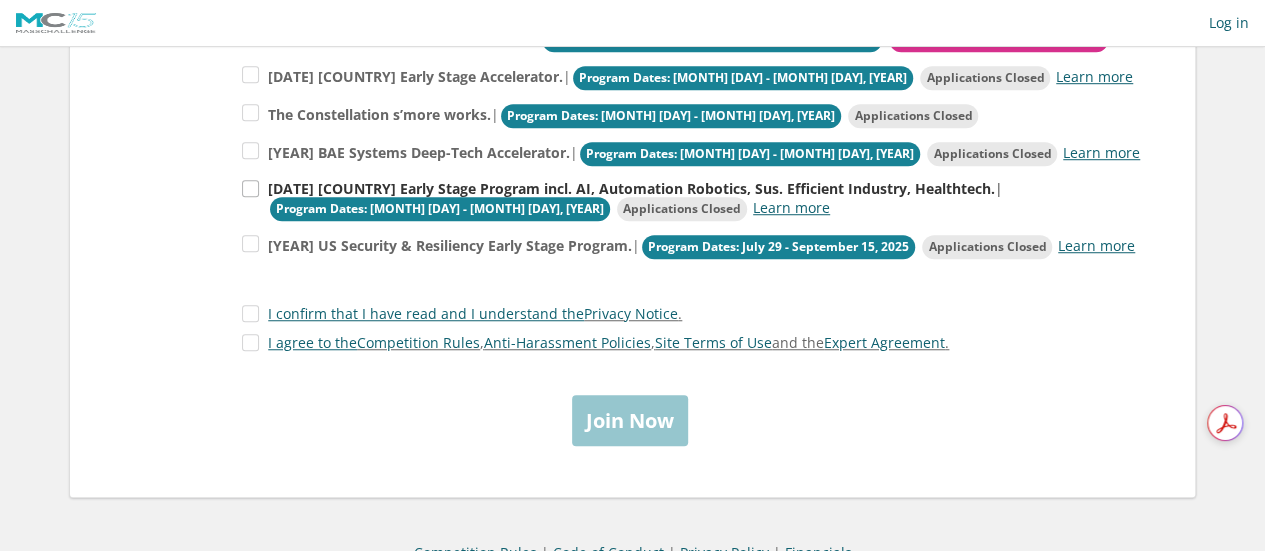 scroll, scrollTop: 696, scrollLeft: 0, axis: vertical 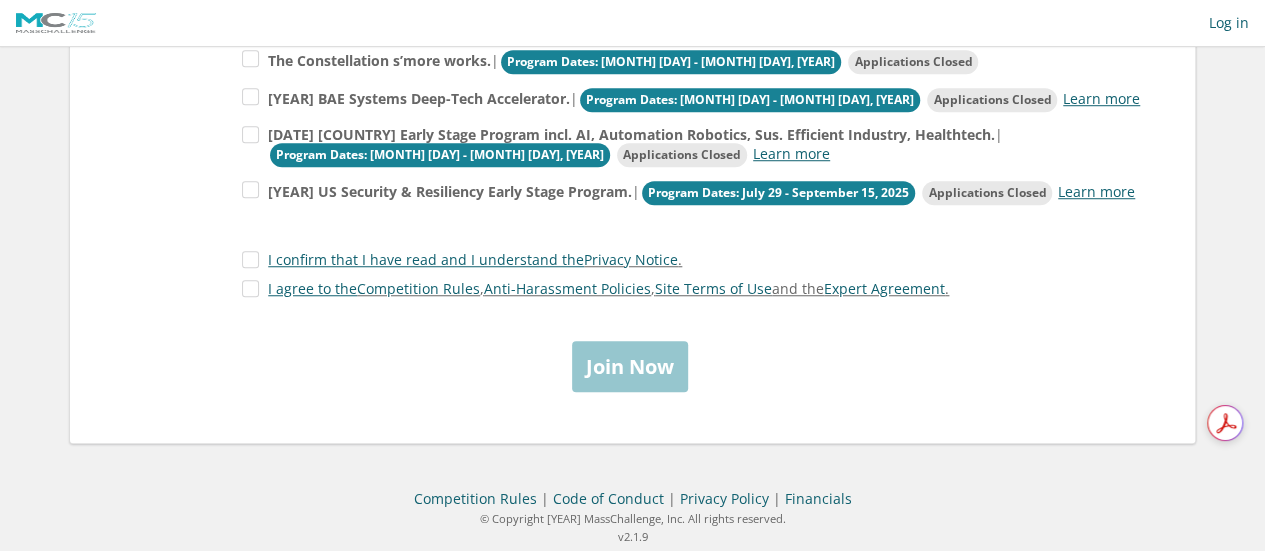 click on "Join Now" at bounding box center (632, 366) 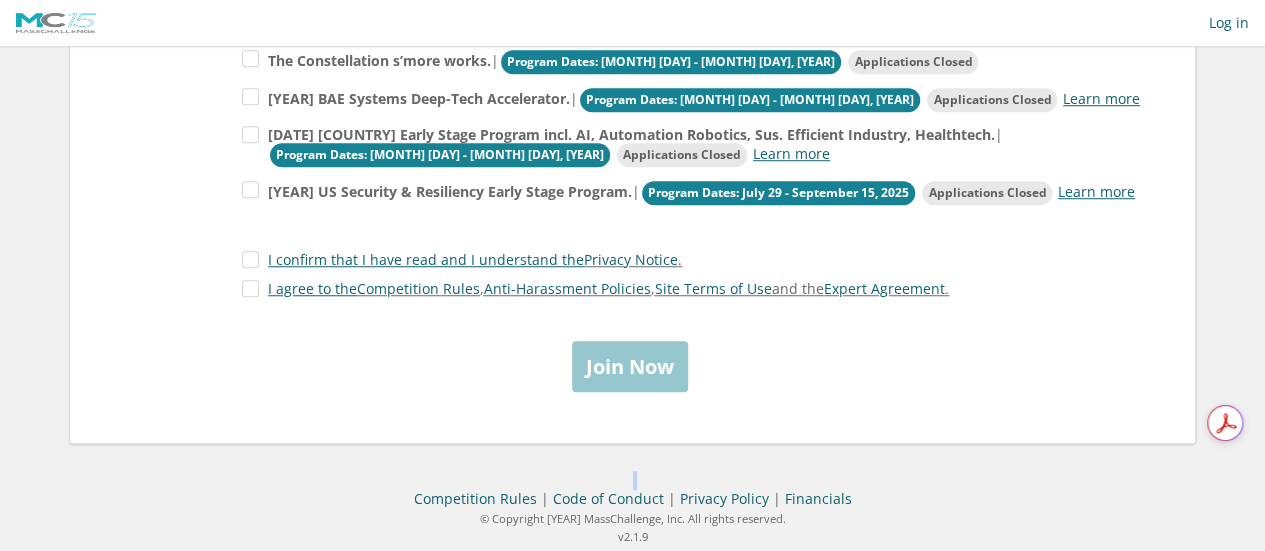 click on "Join Now" at bounding box center (632, 366) 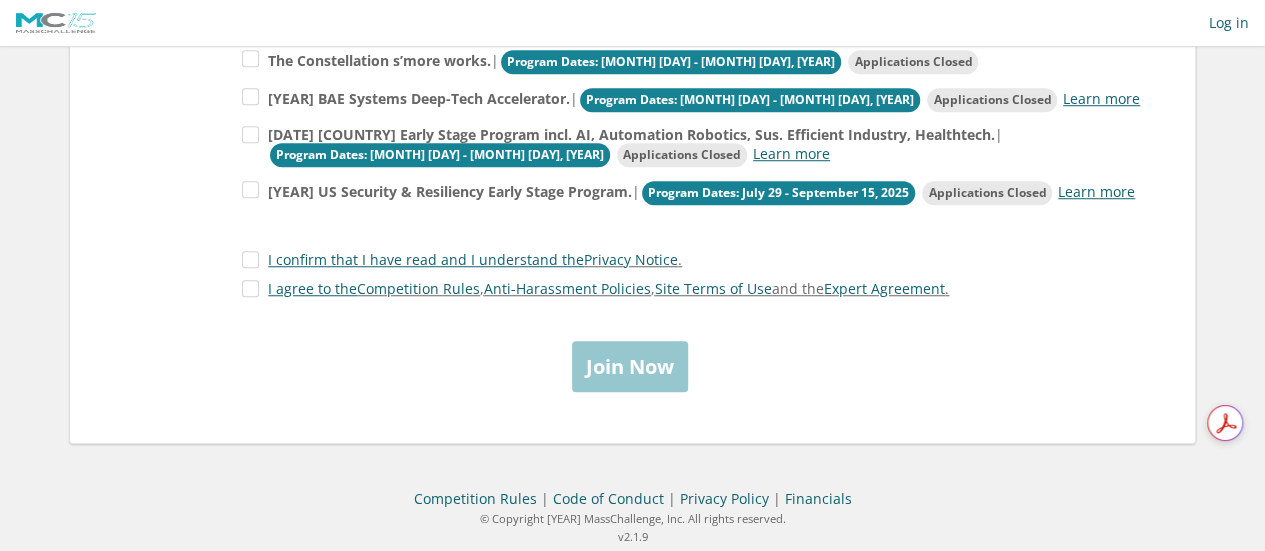 click on "Join Now" at bounding box center [632, 366] 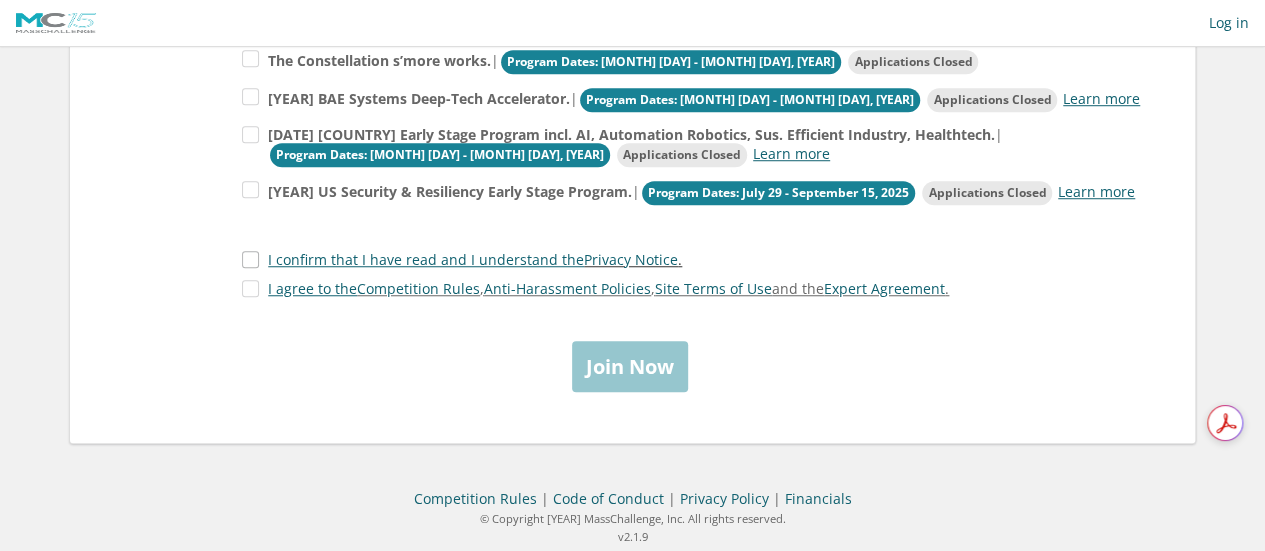 click on "I confirm that I have read and I understand the  Privacy Notice ." at bounding box center [462, 259] 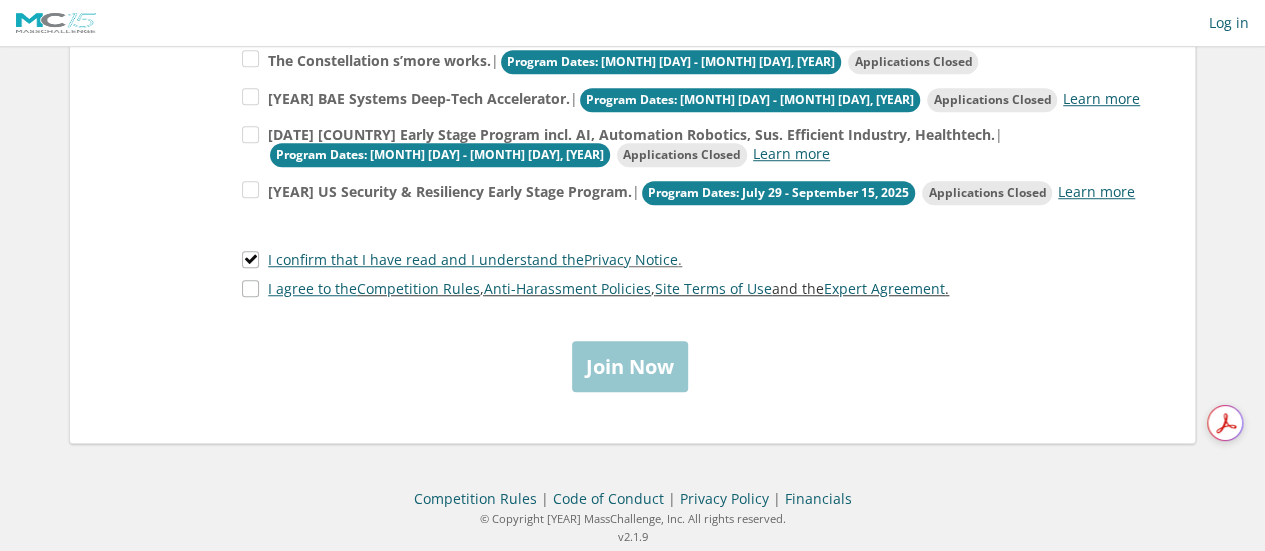 click on "I agree to the  Competition Rules ,  Anti-Harassment Policies ,  Site Terms of Use  and the  Expert Agreement ." at bounding box center (595, 288) 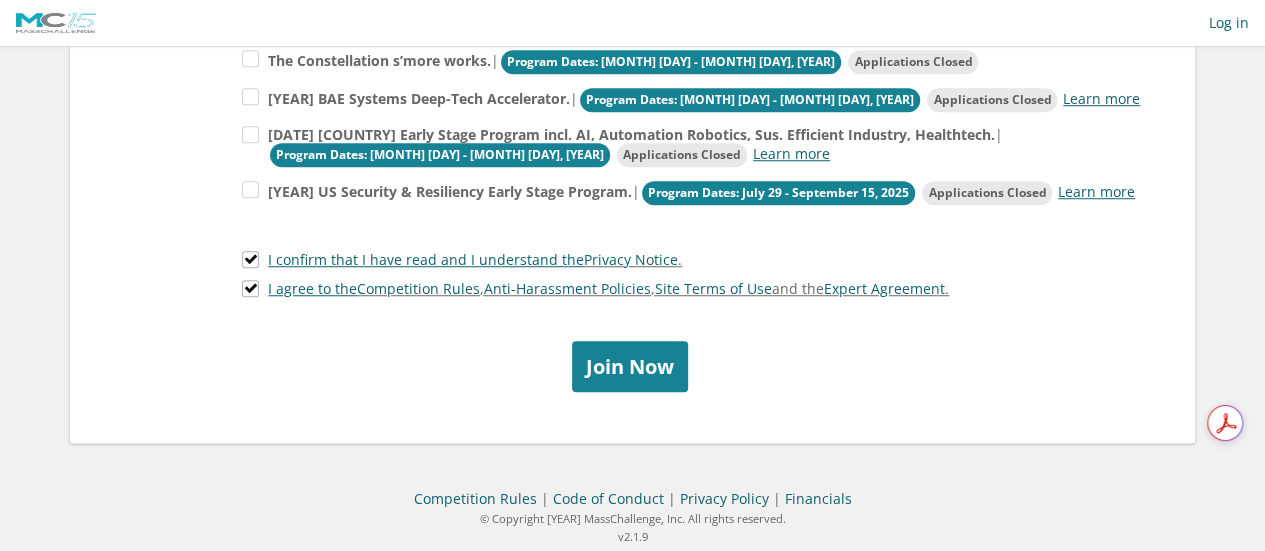 click on "Join Now" at bounding box center (630, 366) 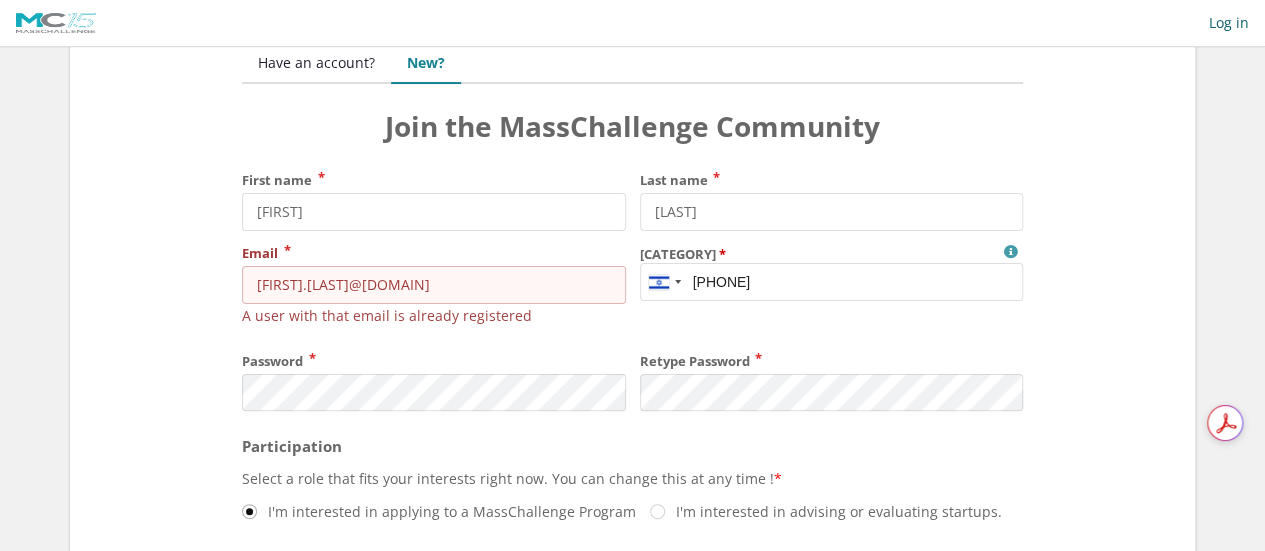 scroll, scrollTop: 100, scrollLeft: 0, axis: vertical 